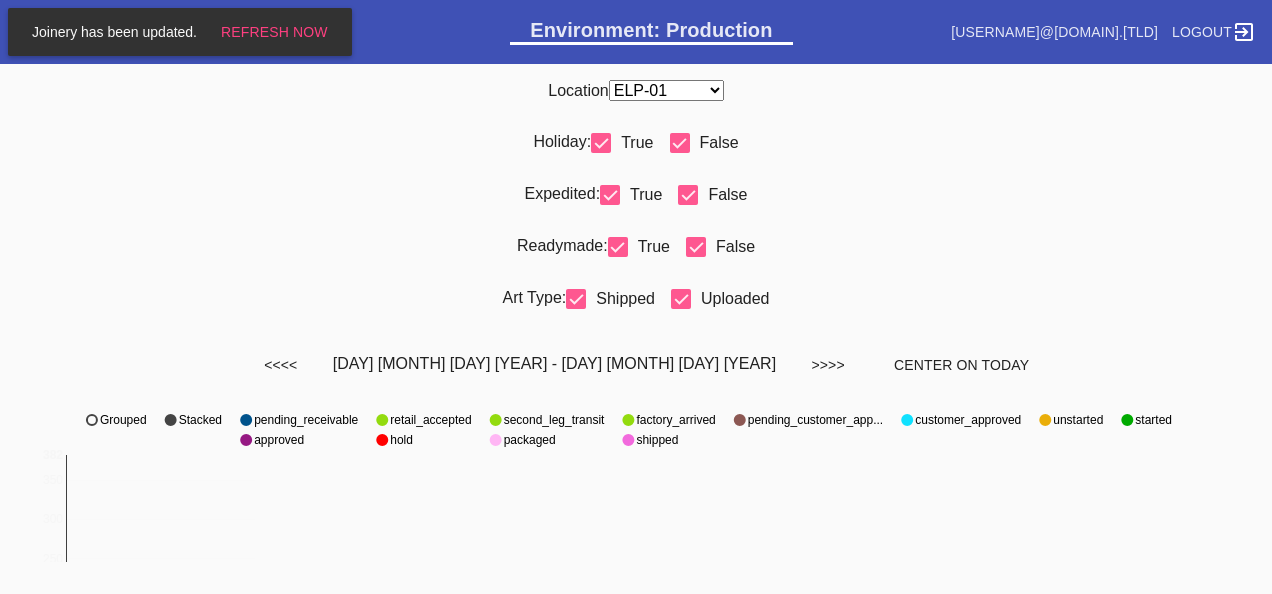 scroll, scrollTop: 0, scrollLeft: 0, axis: both 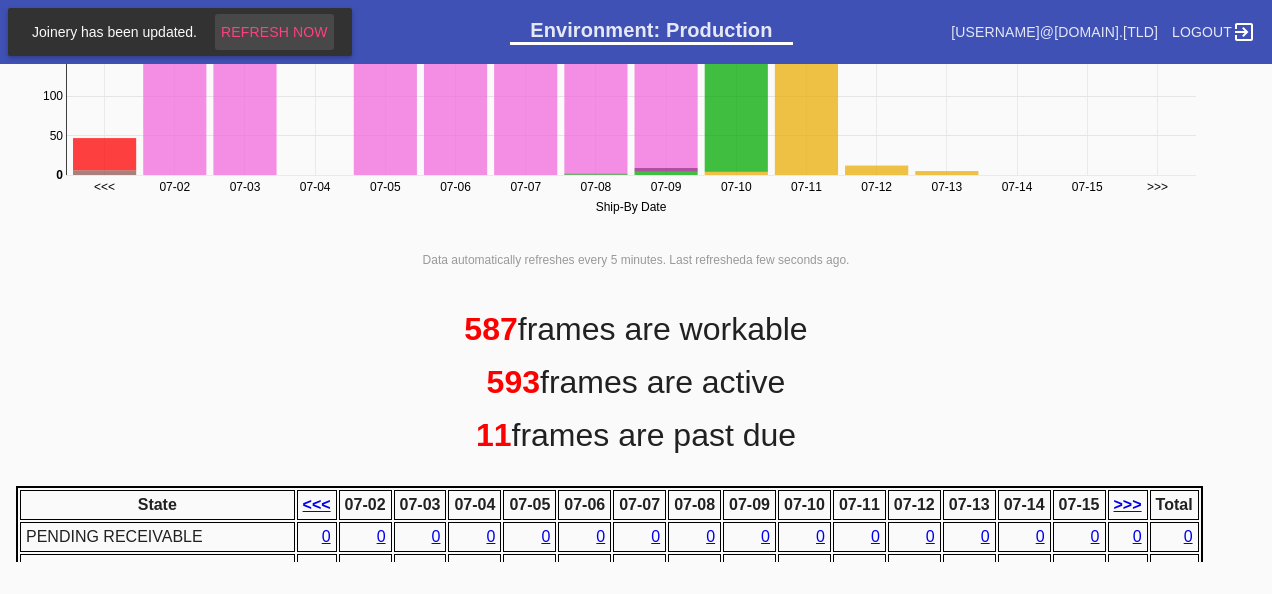 click on "Refresh Now" at bounding box center [274, 32] 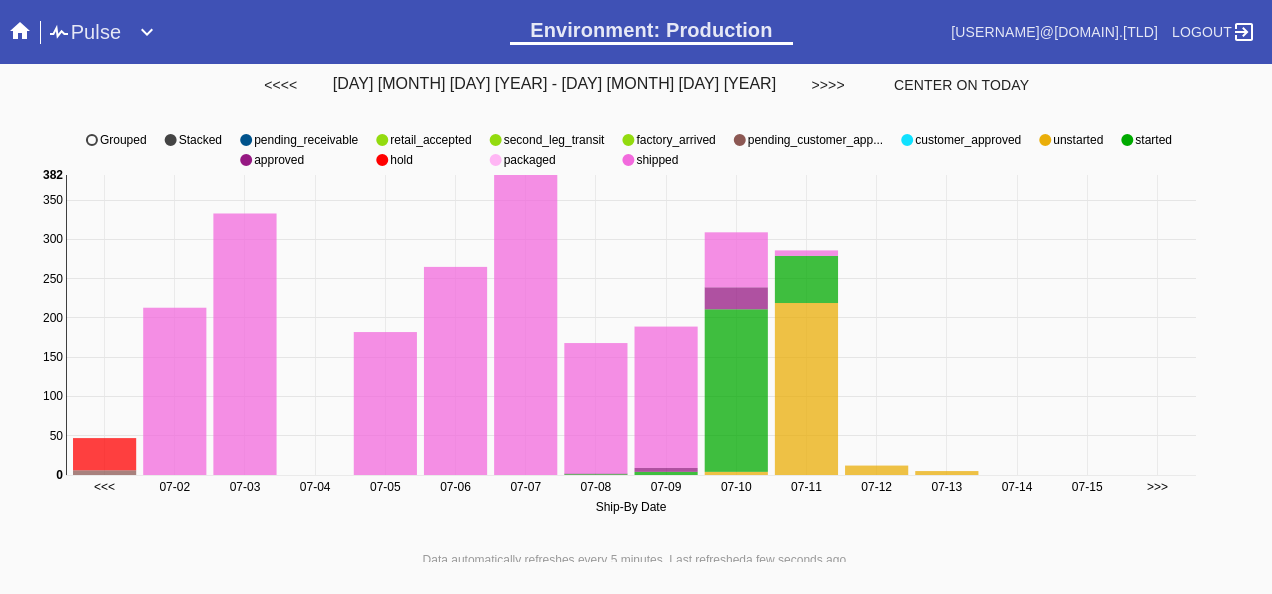 scroll, scrollTop: 68, scrollLeft: 0, axis: vertical 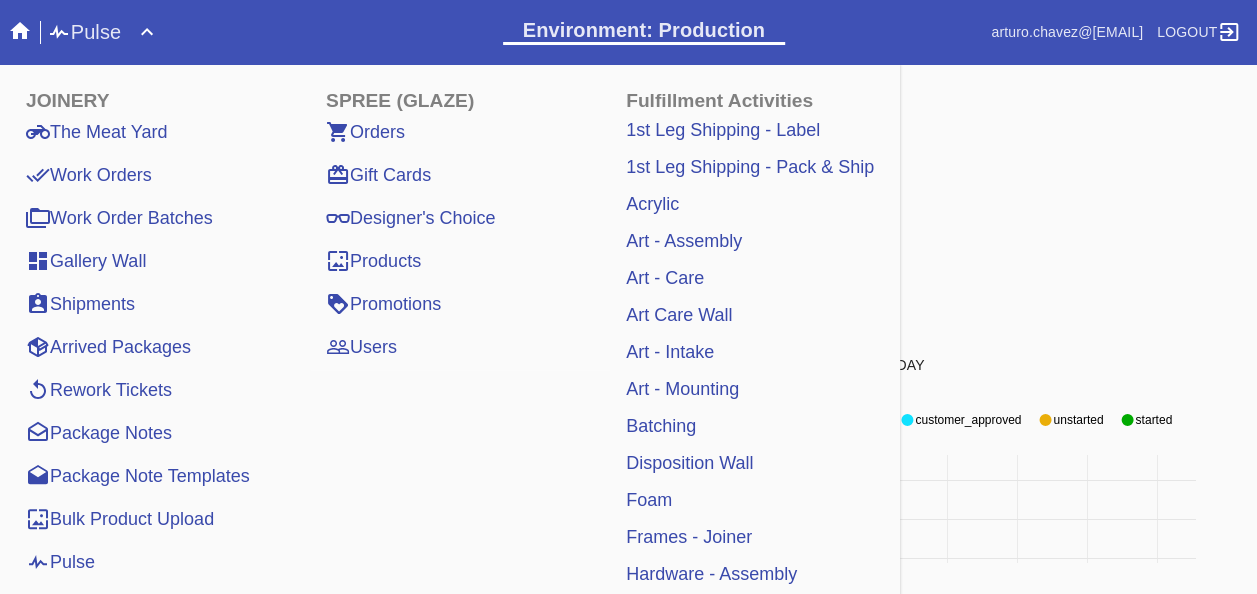 click on "Work Orders" at bounding box center [89, 175] 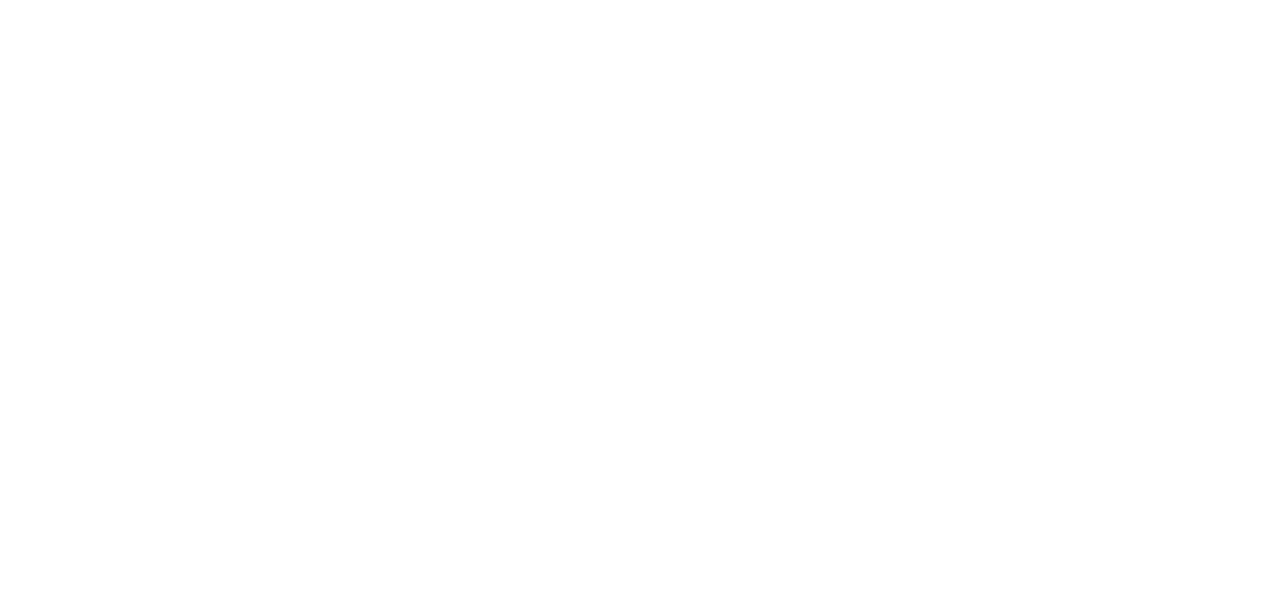 scroll, scrollTop: 0, scrollLeft: 0, axis: both 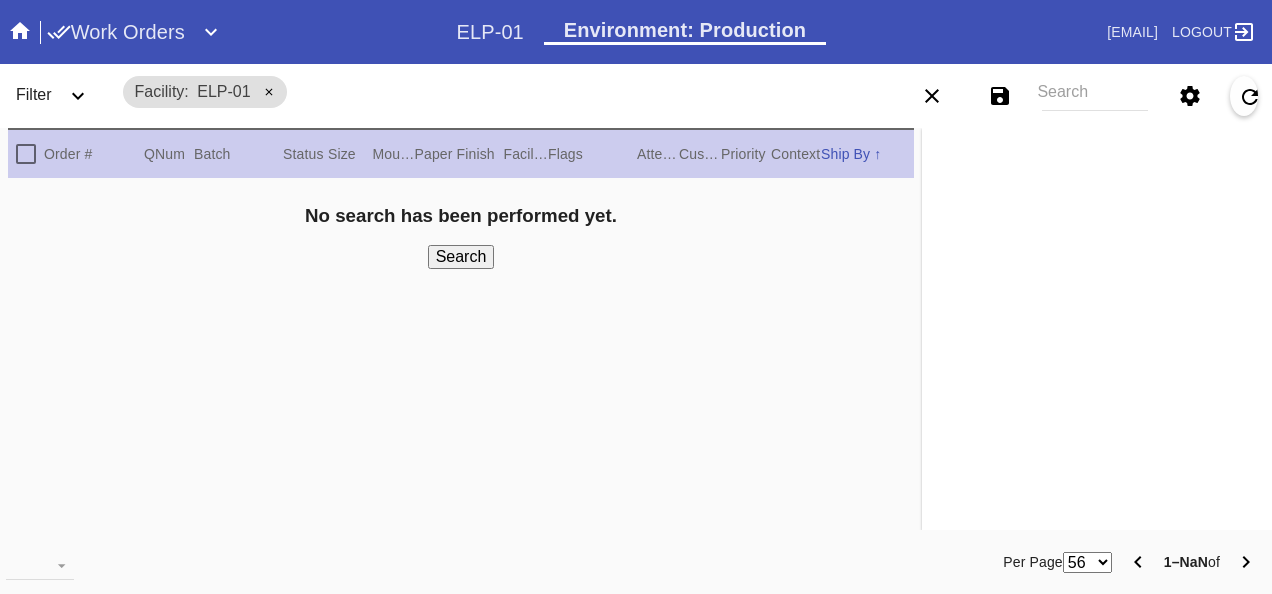 click on "Search" at bounding box center (1094, 96) 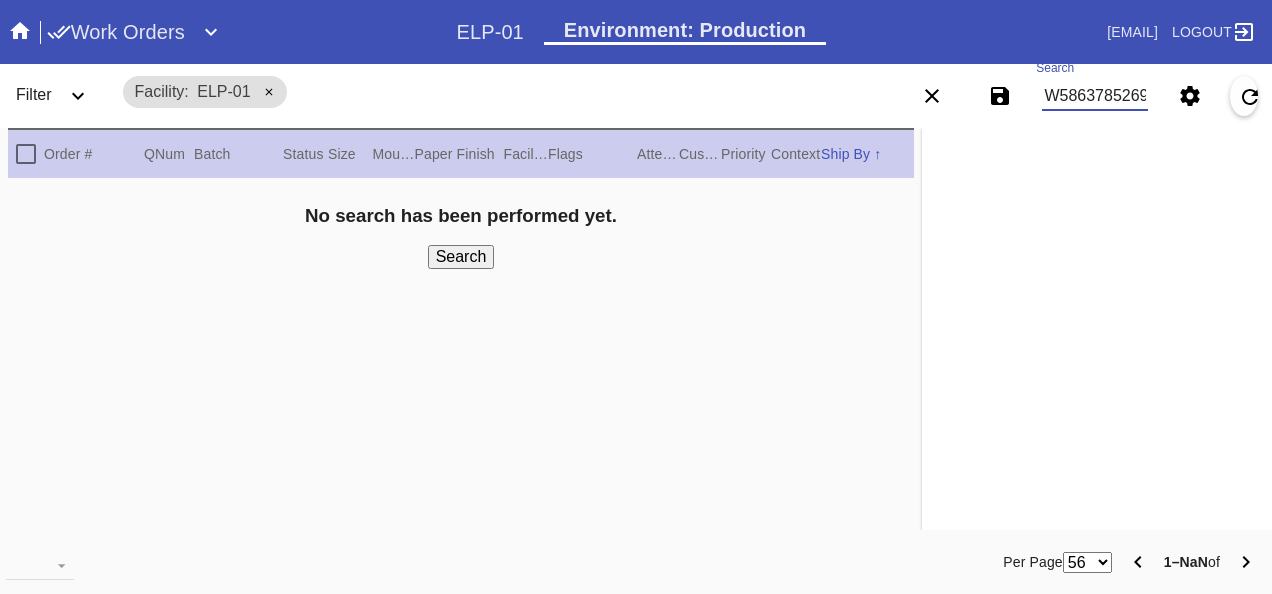 type on "W586378526914156" 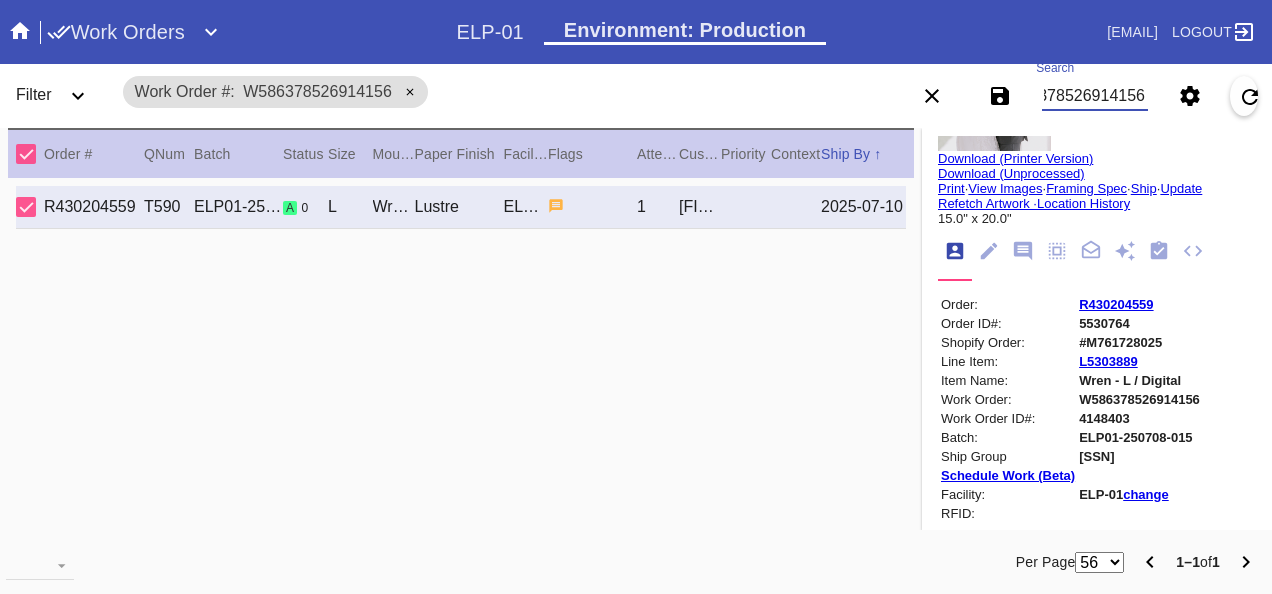 scroll, scrollTop: 0, scrollLeft: 0, axis: both 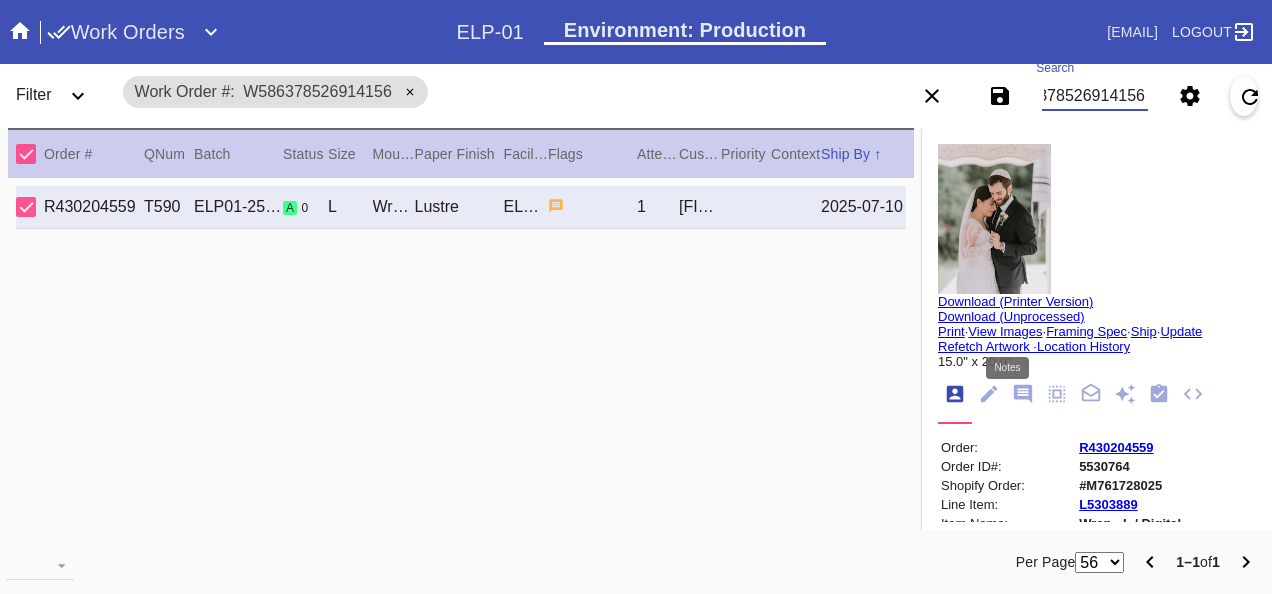 click at bounding box center [1023, 394] 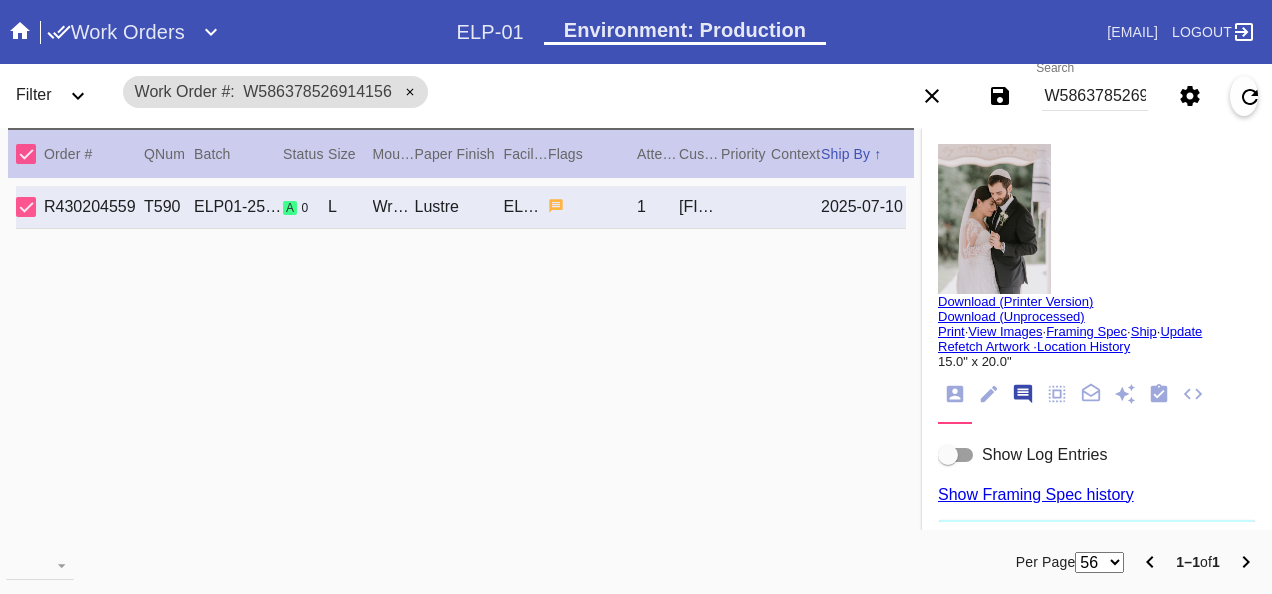 scroll, scrollTop: 122, scrollLeft: 0, axis: vertical 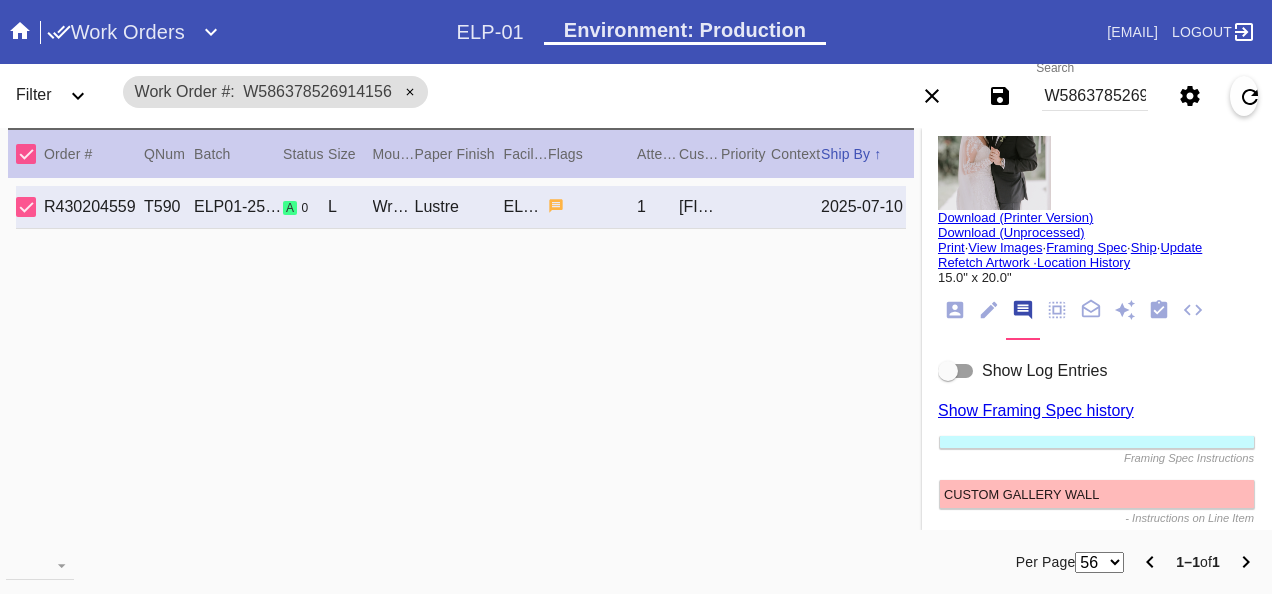 click at bounding box center [956, 371] 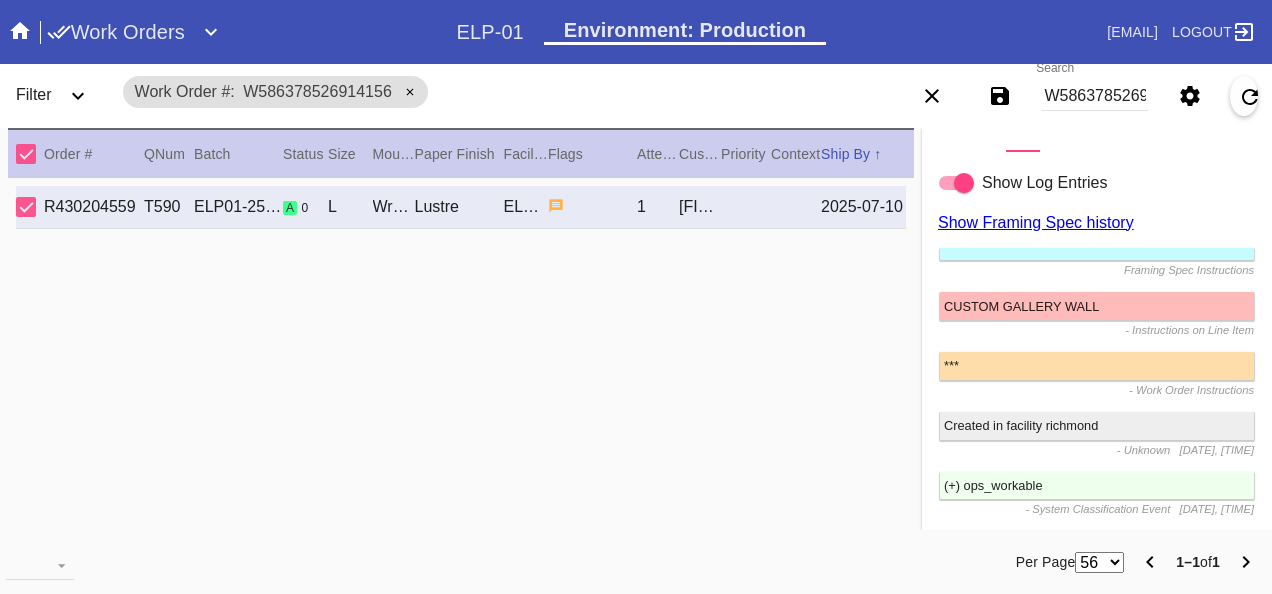 scroll, scrollTop: 100, scrollLeft: 0, axis: vertical 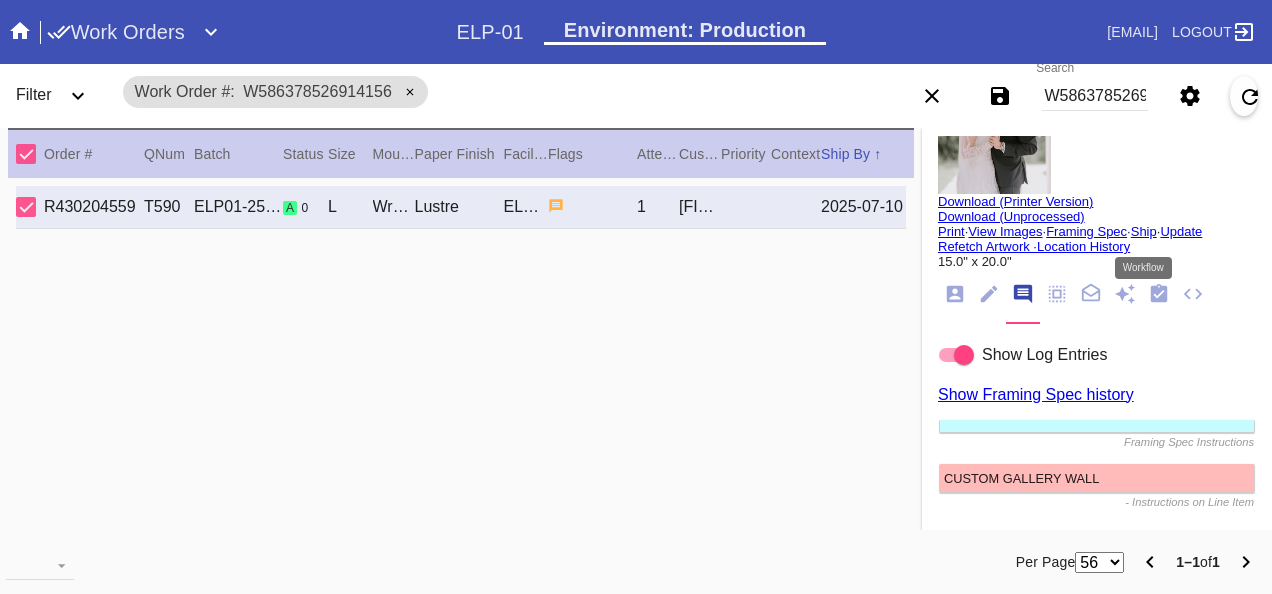 click at bounding box center [1159, 294] 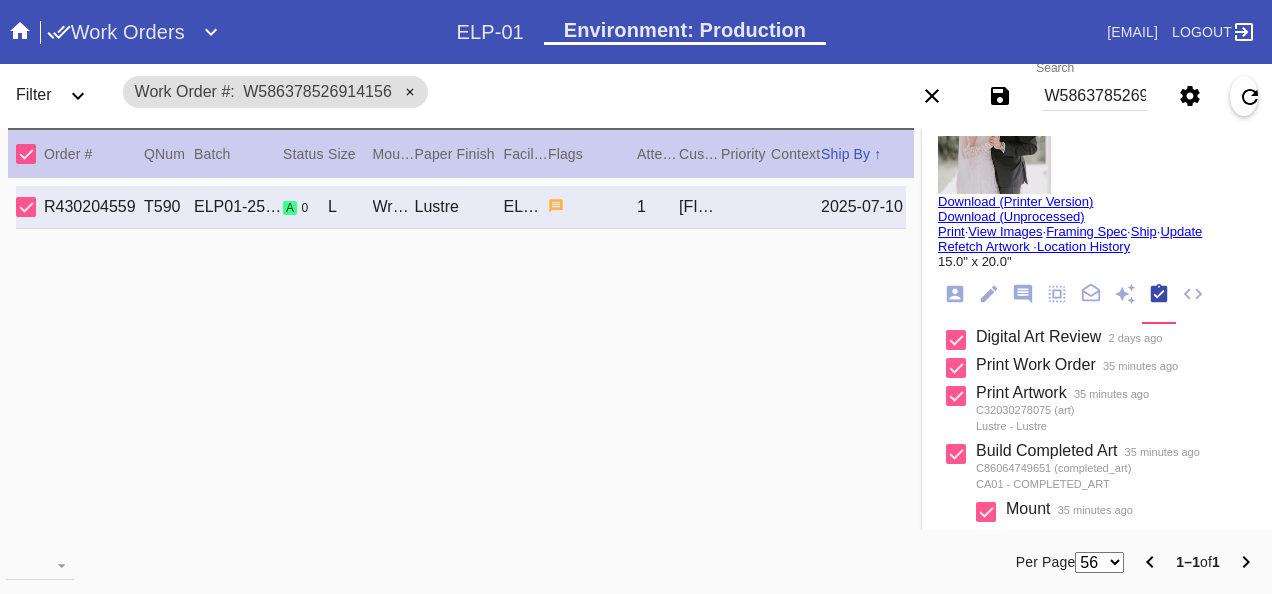 scroll, scrollTop: 200, scrollLeft: 0, axis: vertical 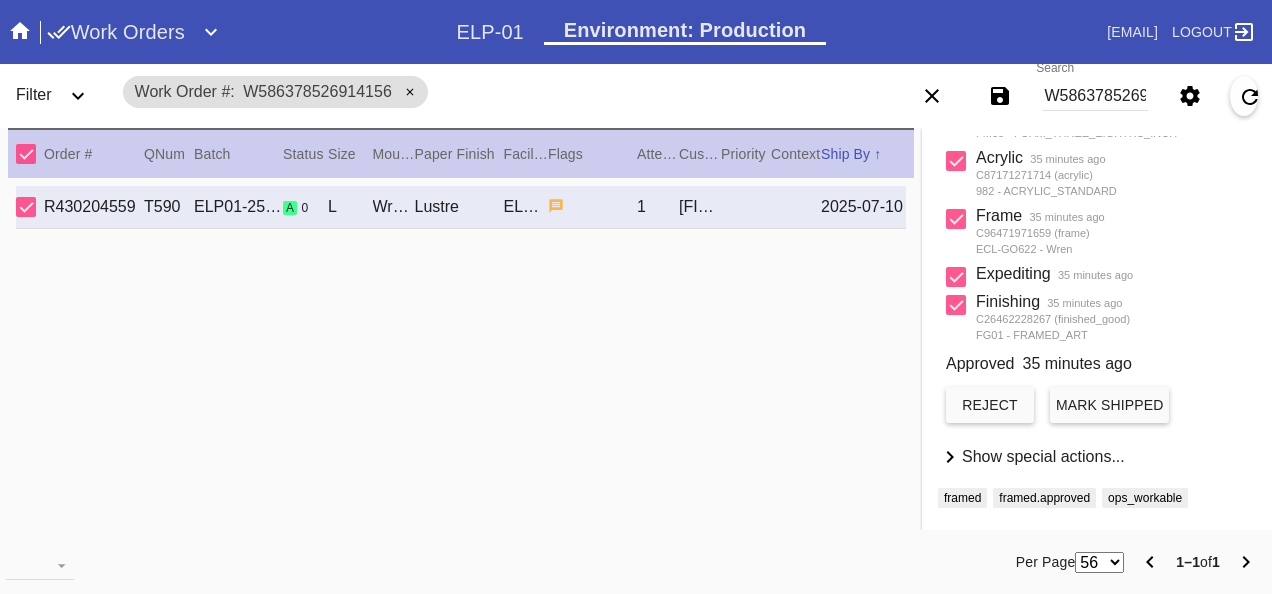 click at bounding box center [956, 305] 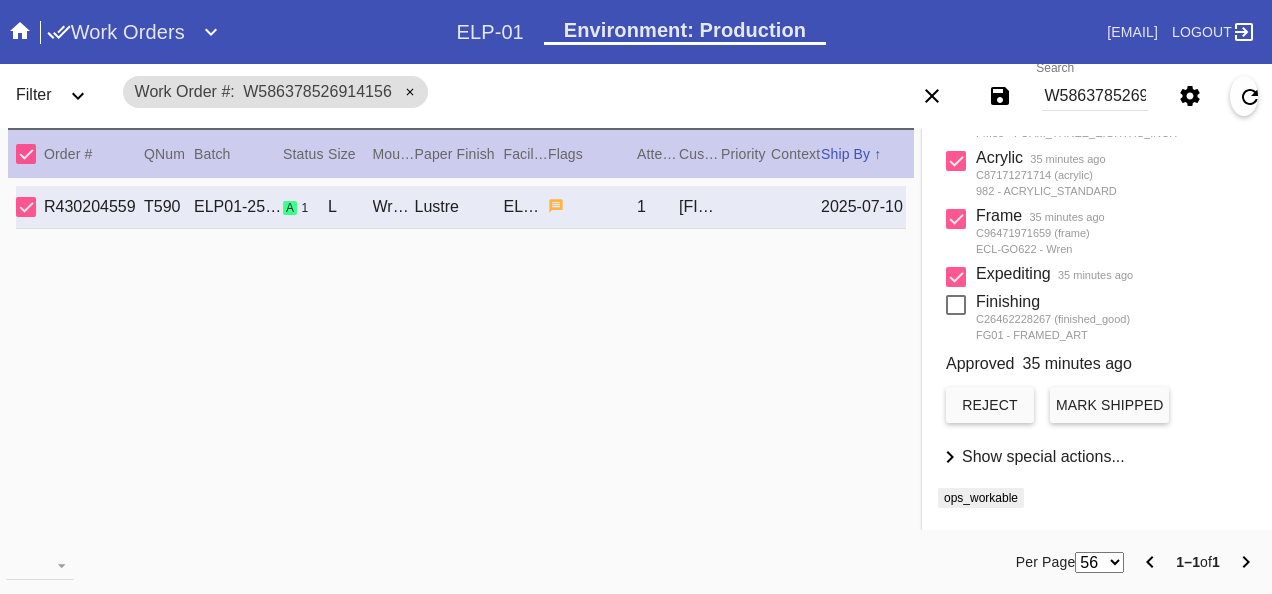 click on "reject" at bounding box center (990, 405) 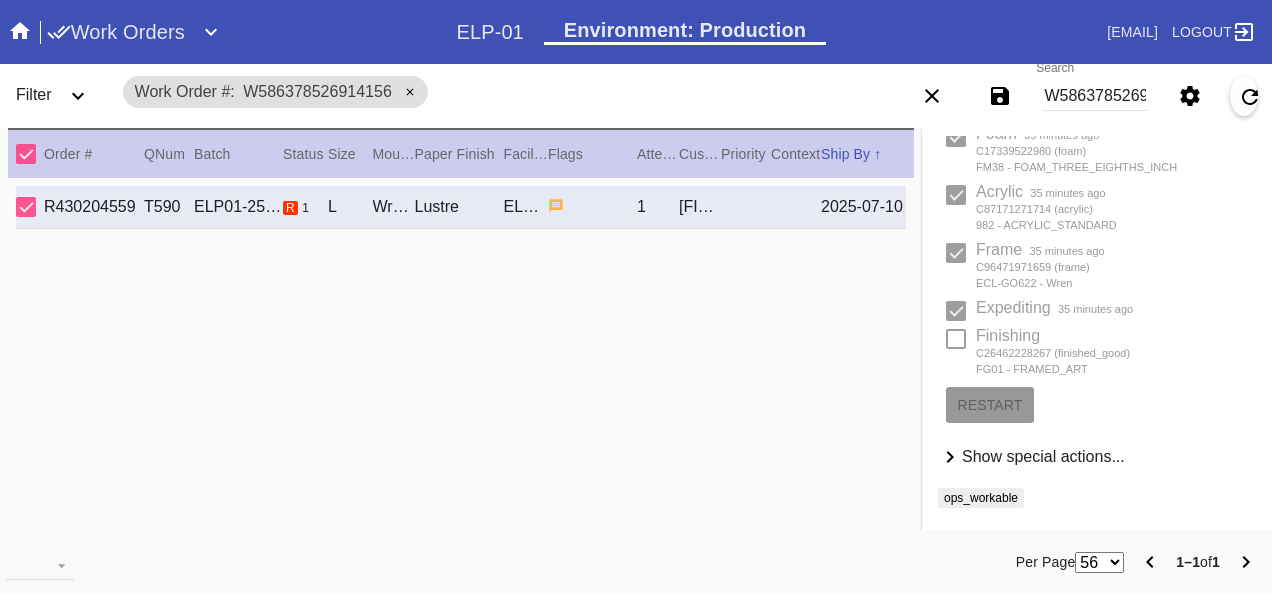 scroll, scrollTop: 595, scrollLeft: 0, axis: vertical 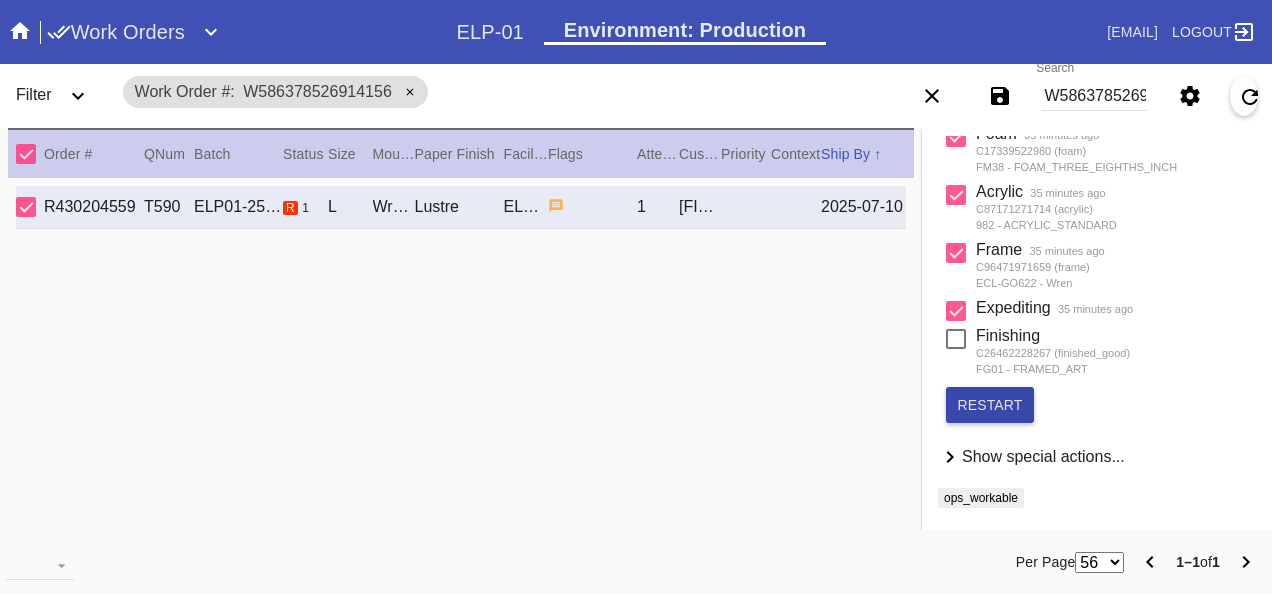 click on "restart" at bounding box center [990, 405] 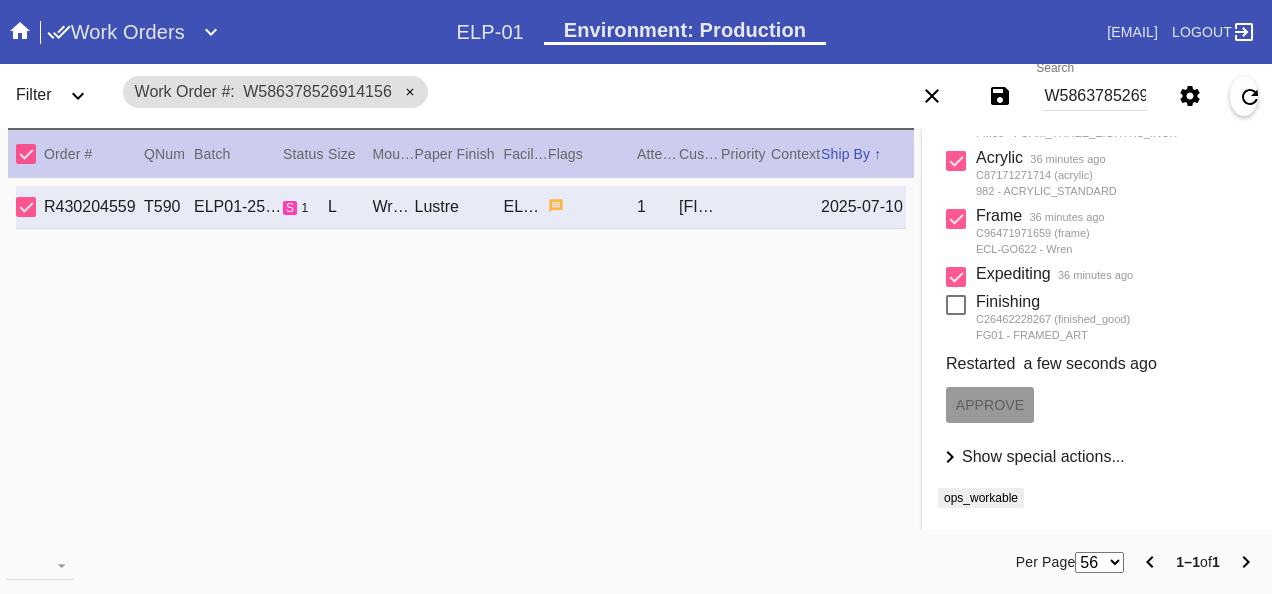 scroll, scrollTop: 630, scrollLeft: 0, axis: vertical 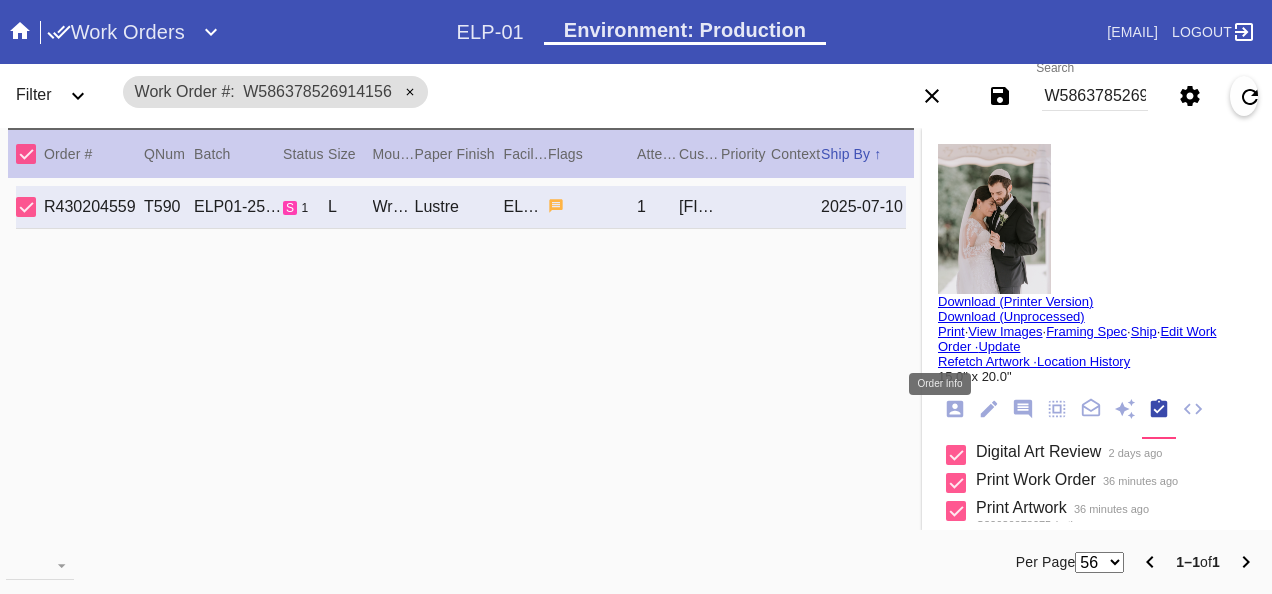 click at bounding box center (955, 409) 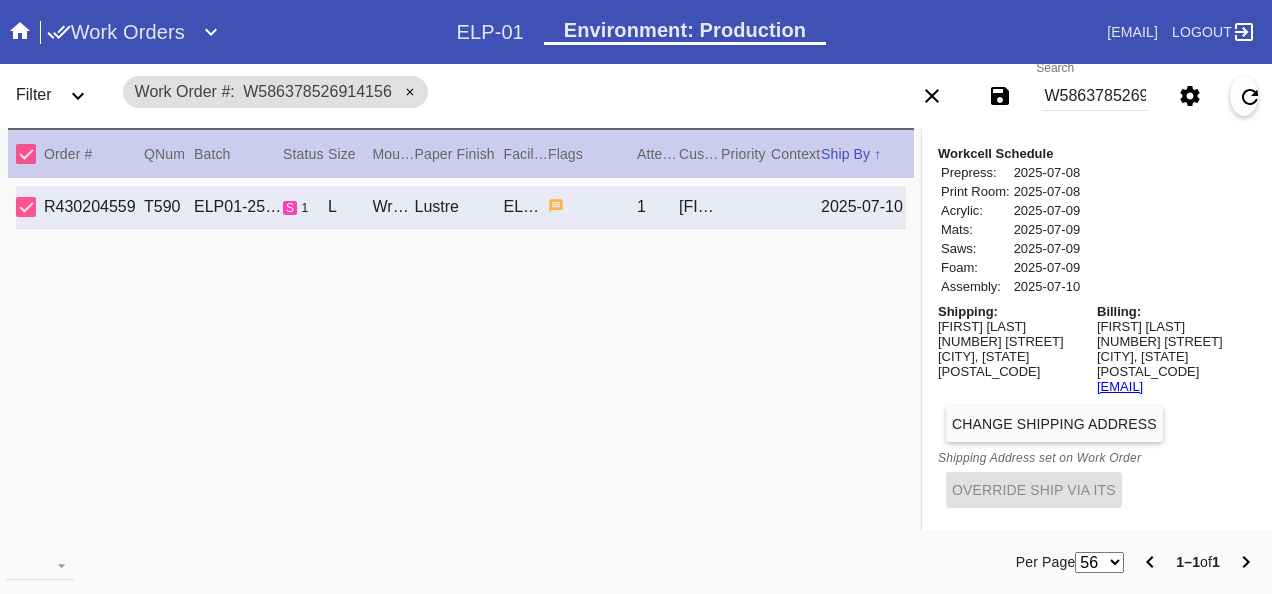 scroll, scrollTop: 1060, scrollLeft: 0, axis: vertical 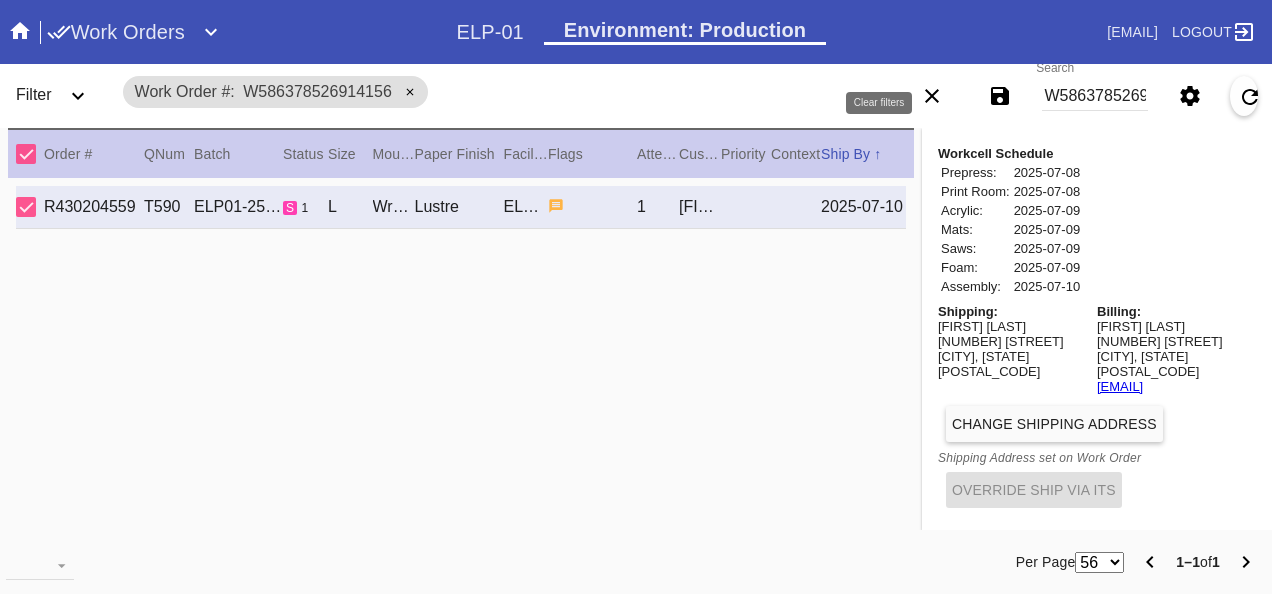 click at bounding box center (932, 96) 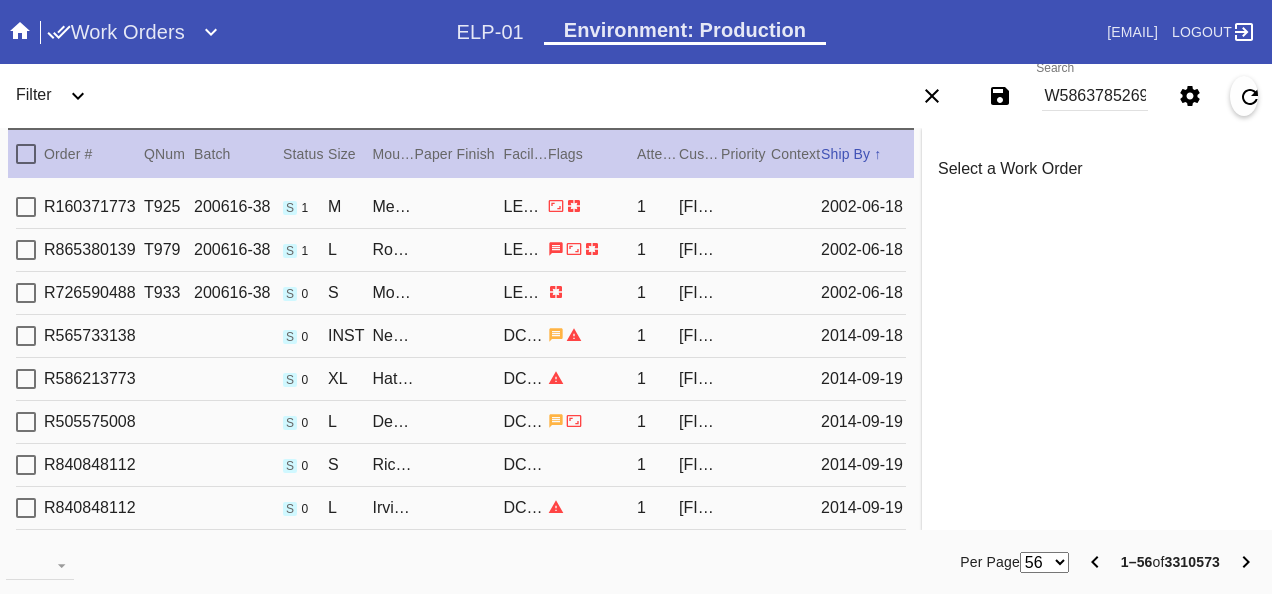 scroll, scrollTop: 0, scrollLeft: 0, axis: both 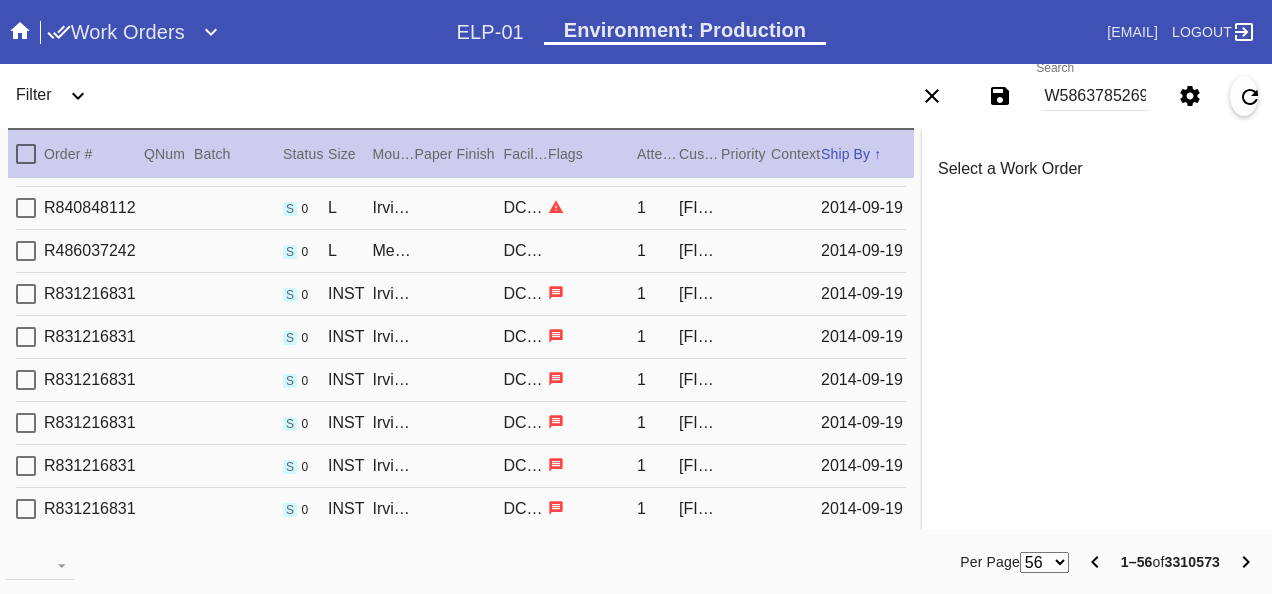 click on "Work Orders" at bounding box center [252, 32] 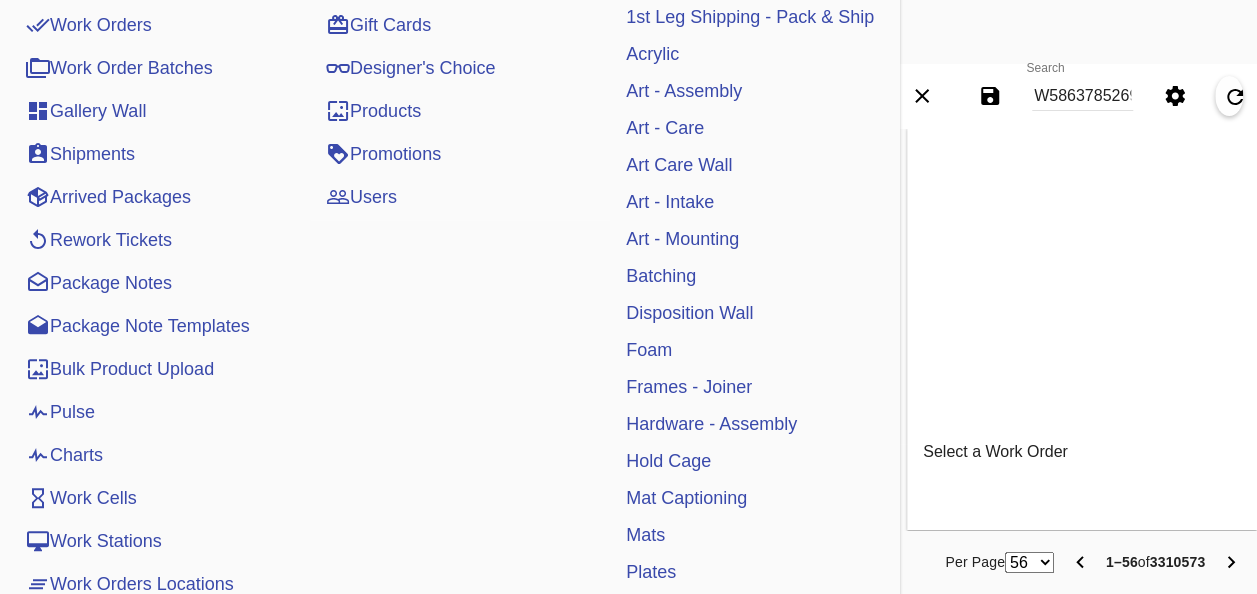 scroll, scrollTop: 300, scrollLeft: 0, axis: vertical 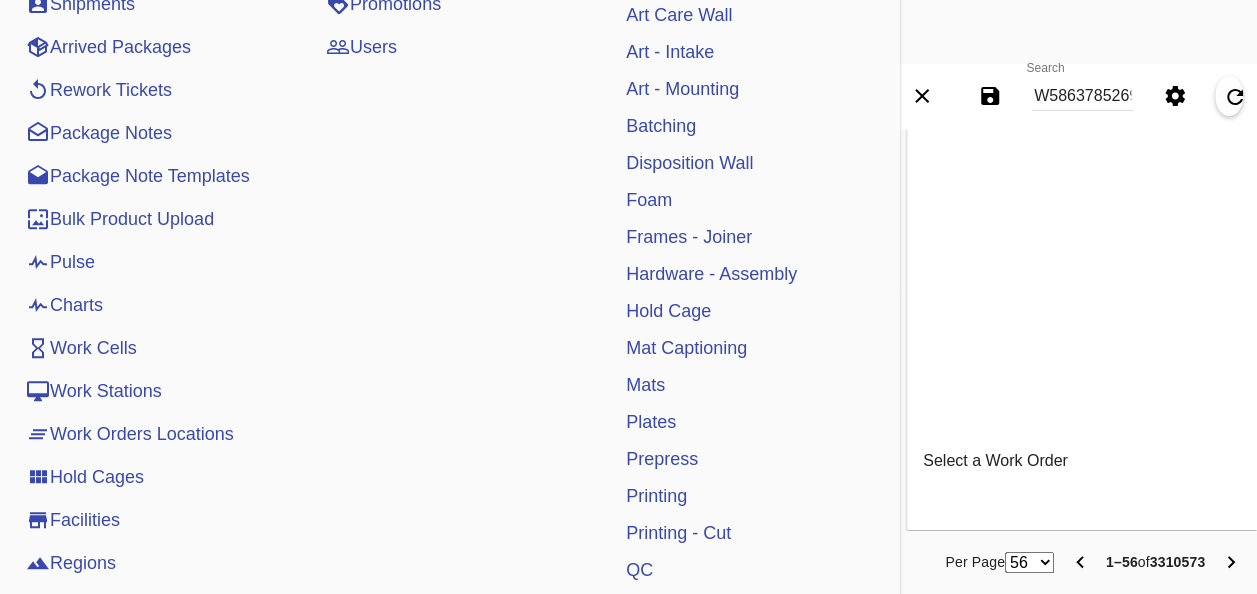 click on "Pulse" at bounding box center (60, 262) 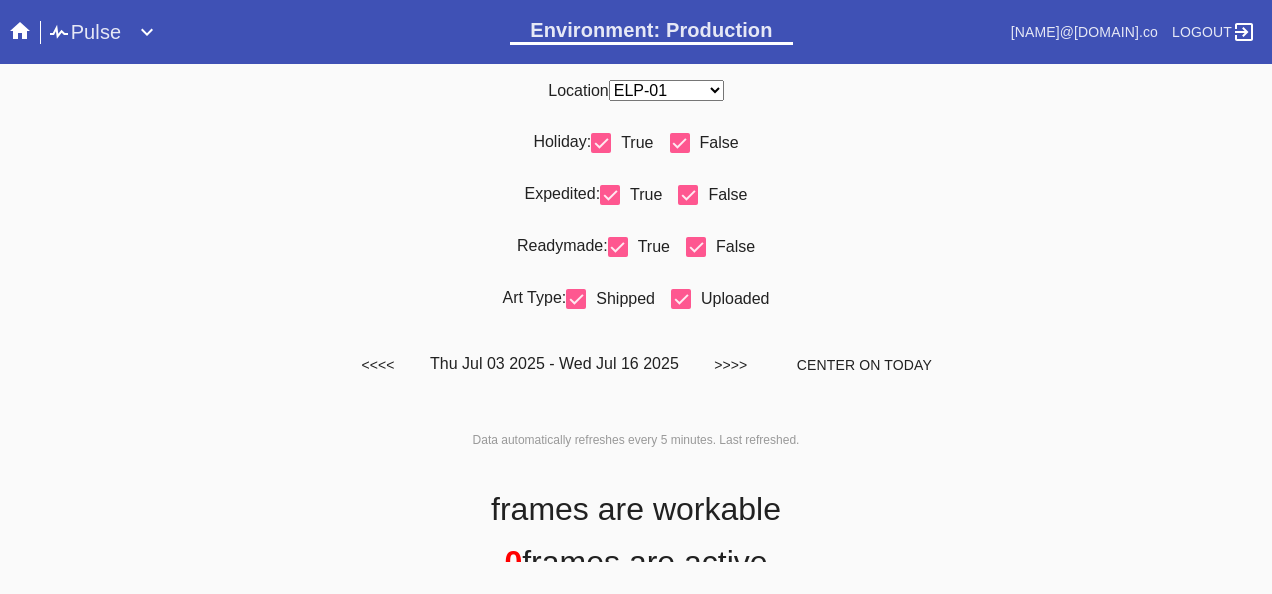 scroll, scrollTop: 0, scrollLeft: 0, axis: both 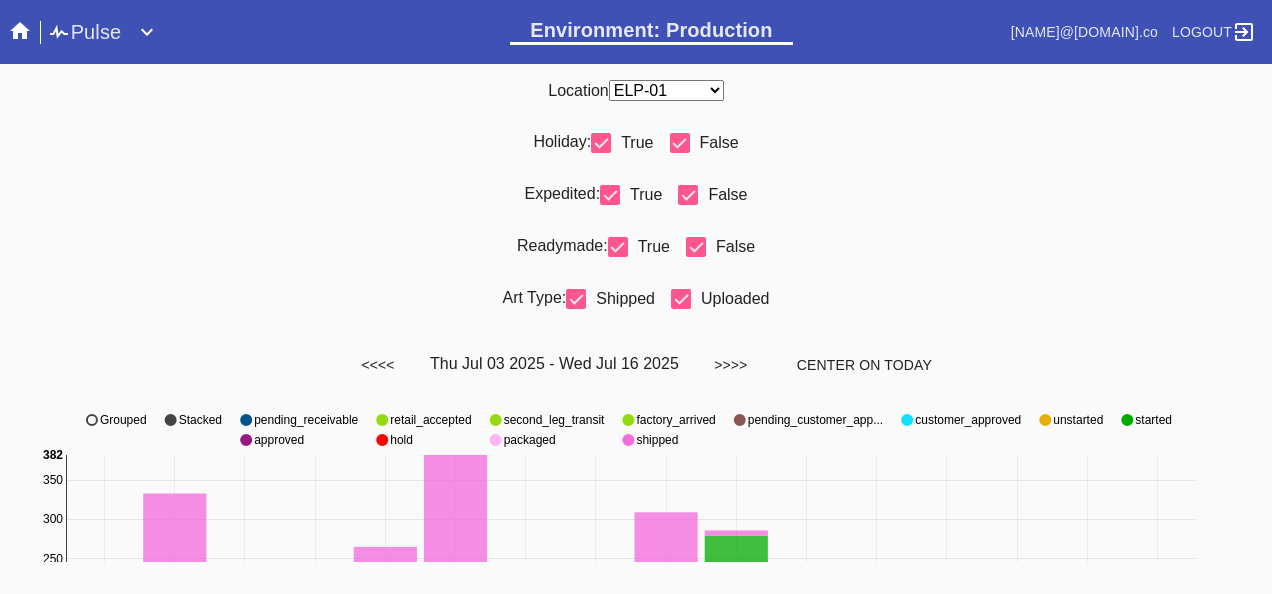 click on "Readymade:    True False" at bounding box center [636, 255] 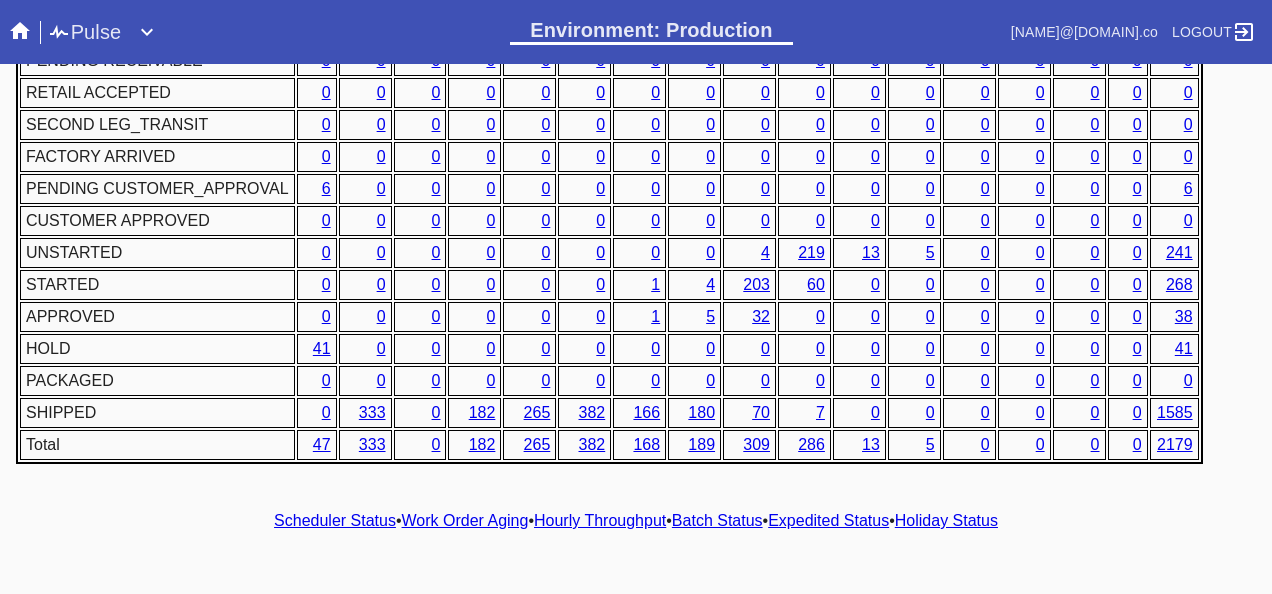 scroll, scrollTop: 1057, scrollLeft: 0, axis: vertical 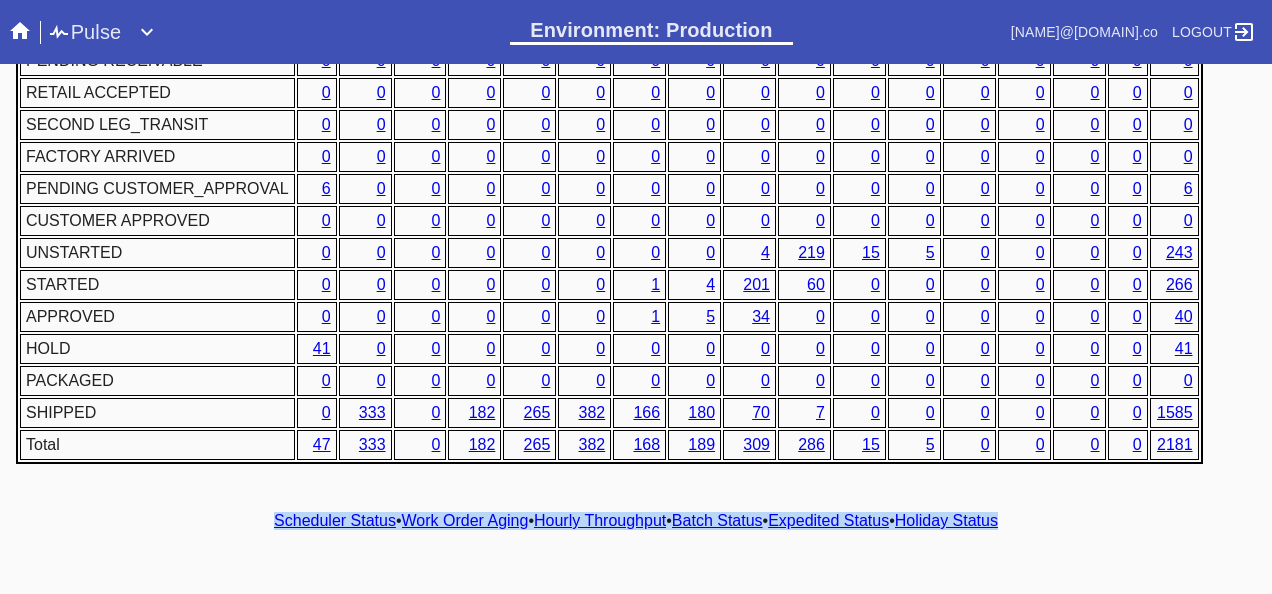drag, startPoint x: 244, startPoint y: 518, endPoint x: 1077, endPoint y: 523, distance: 833.015 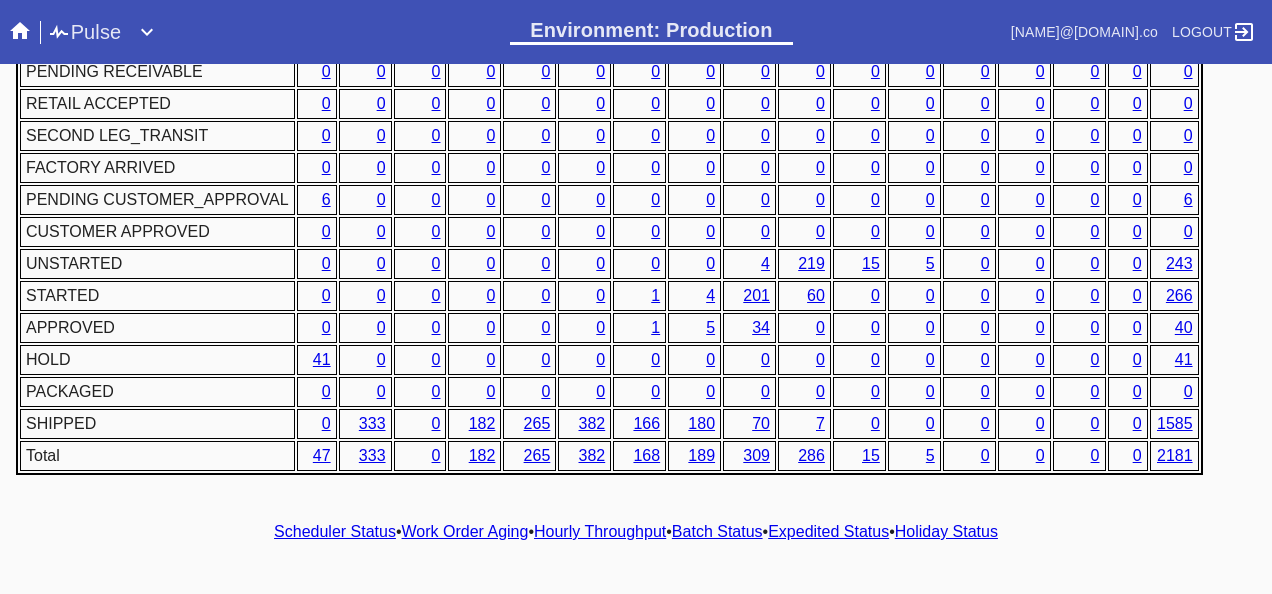 scroll, scrollTop: 1076, scrollLeft: 0, axis: vertical 